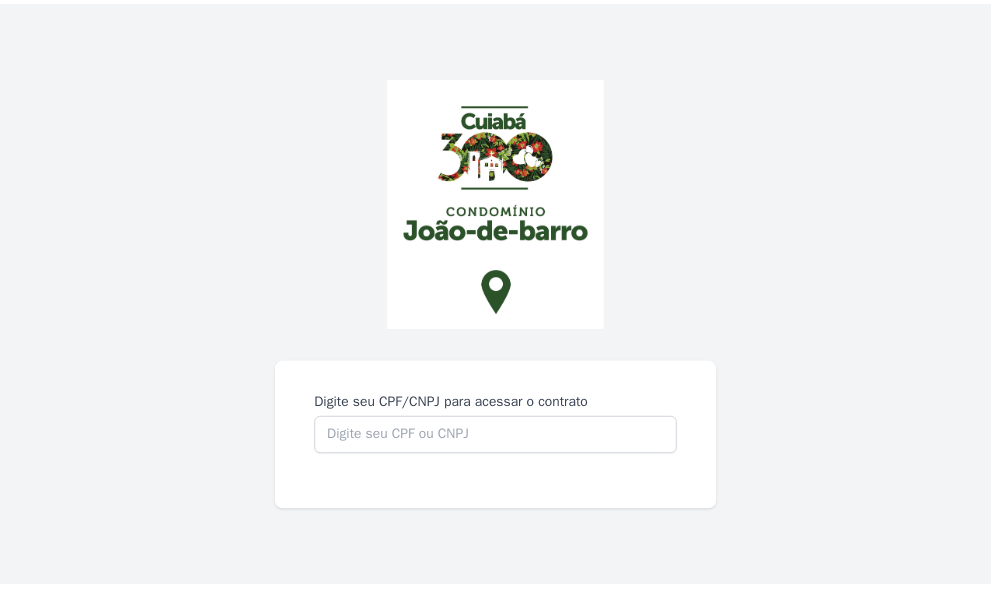 scroll, scrollTop: 0, scrollLeft: 0, axis: both 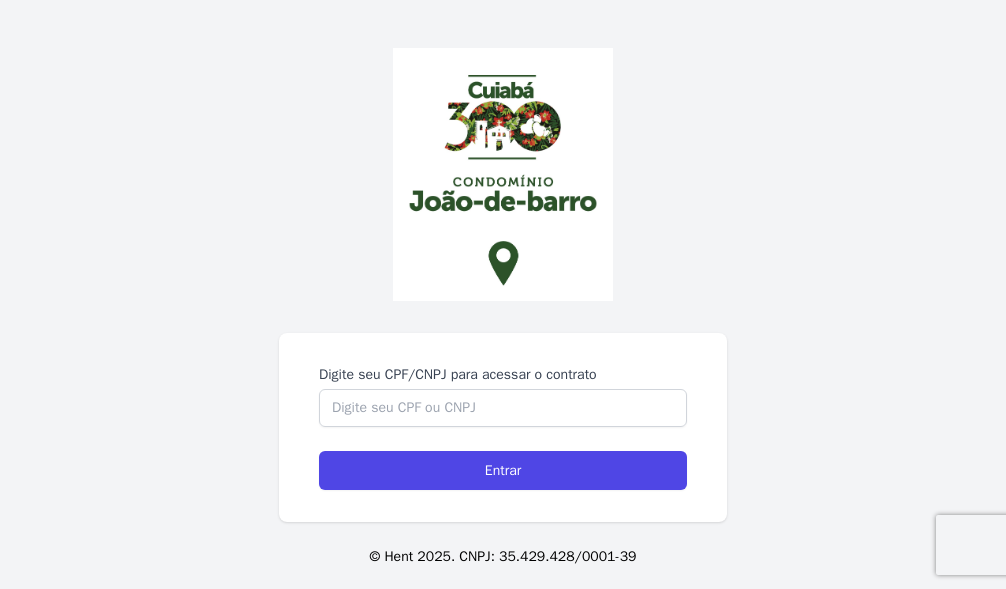 click on "Digite seu CPF/CNPJ para acessar o contrato" at bounding box center [503, 375] 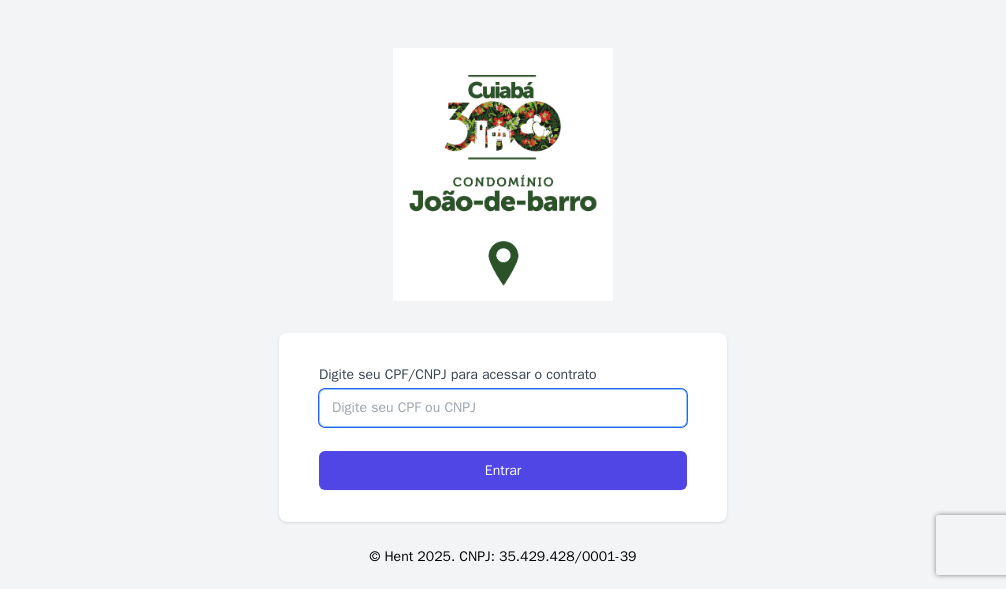 click on "Digite seu CPF/CNPJ para acessar o contrato" at bounding box center (503, 408) 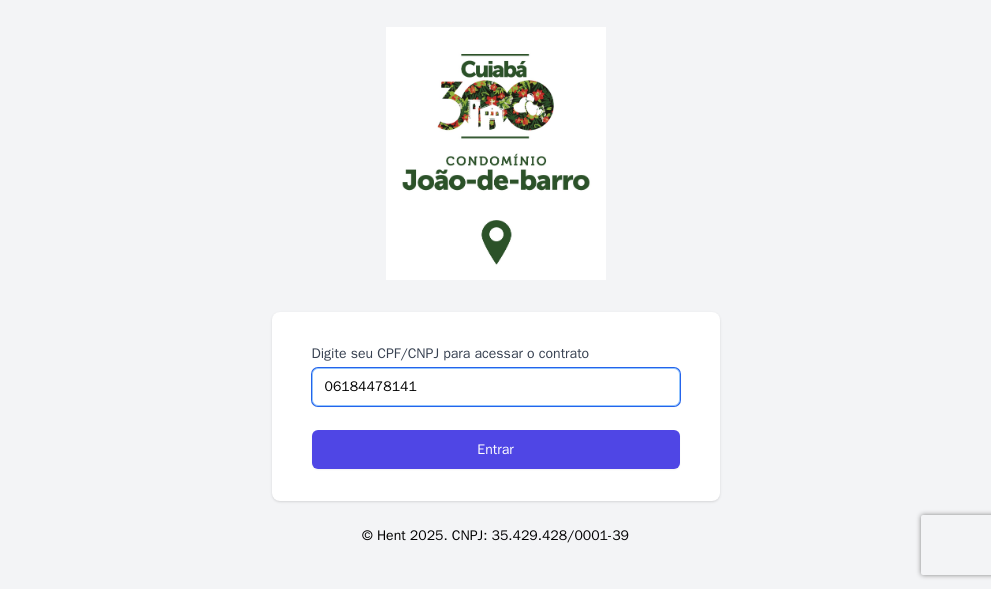 scroll, scrollTop: 26, scrollLeft: 0, axis: vertical 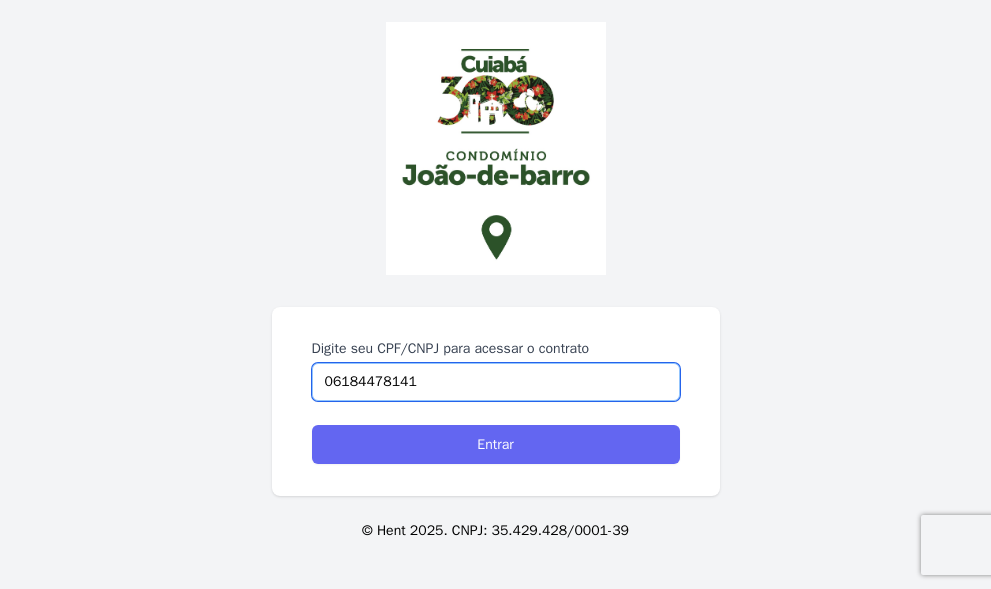 type on "06184478141" 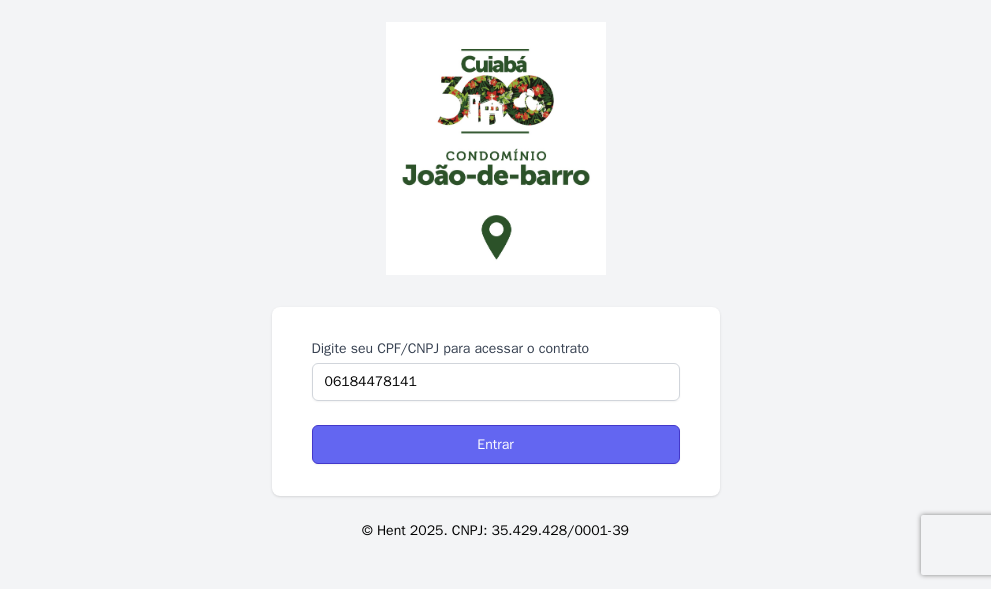 click on "Entrar" at bounding box center (496, 444) 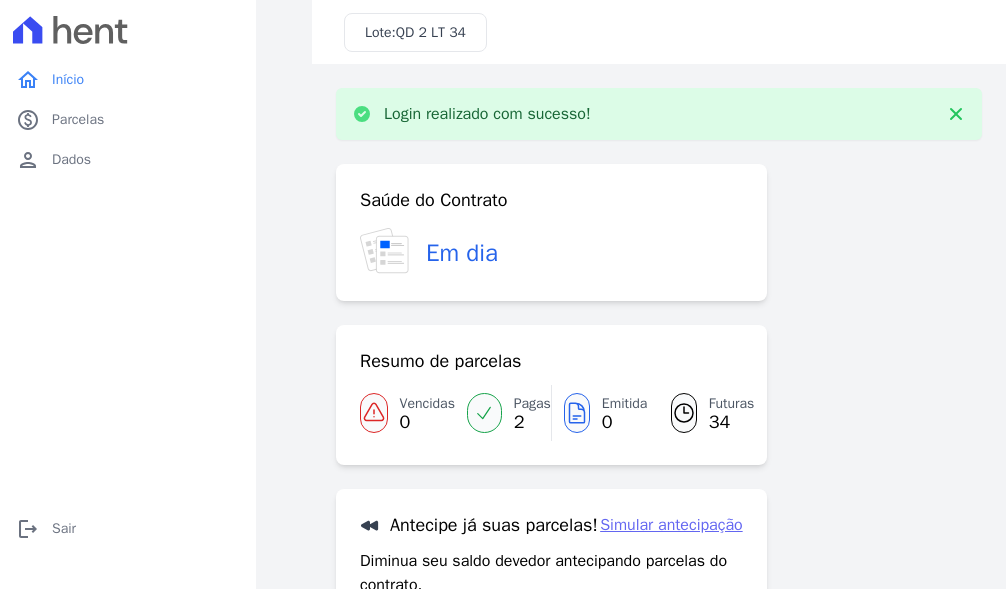 scroll, scrollTop: 0, scrollLeft: 0, axis: both 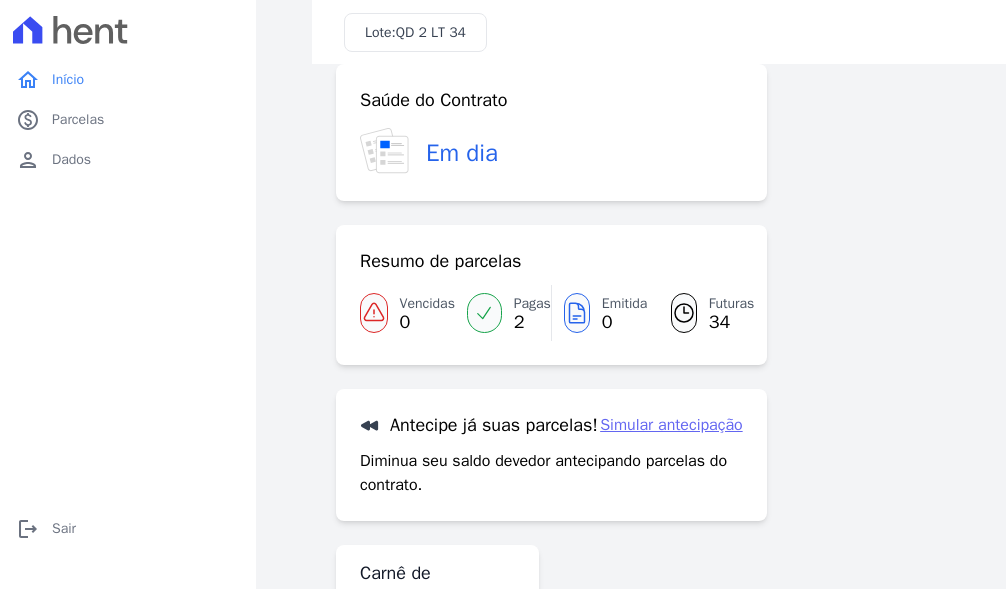 click 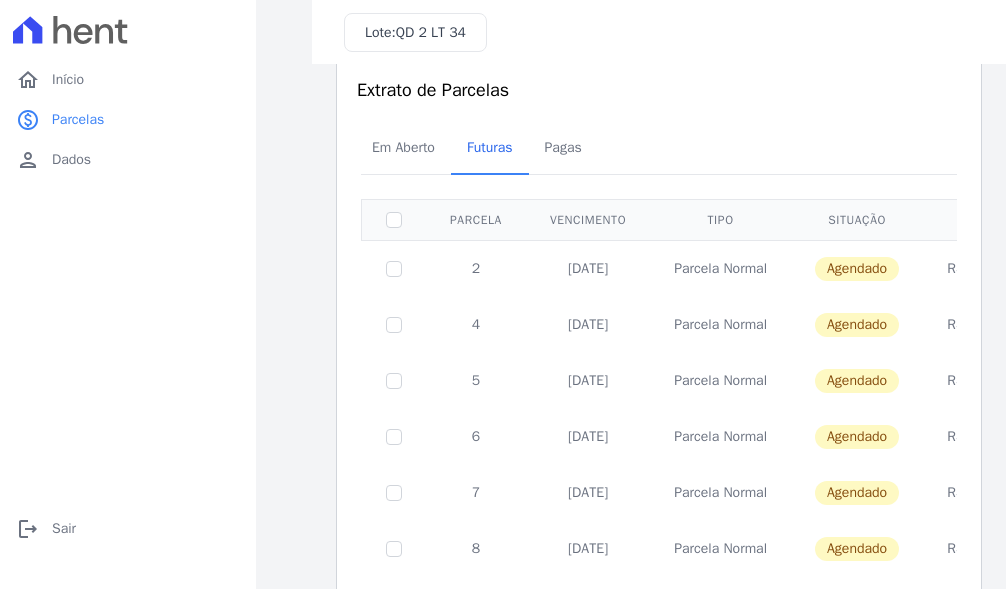 scroll, scrollTop: 0, scrollLeft: 0, axis: both 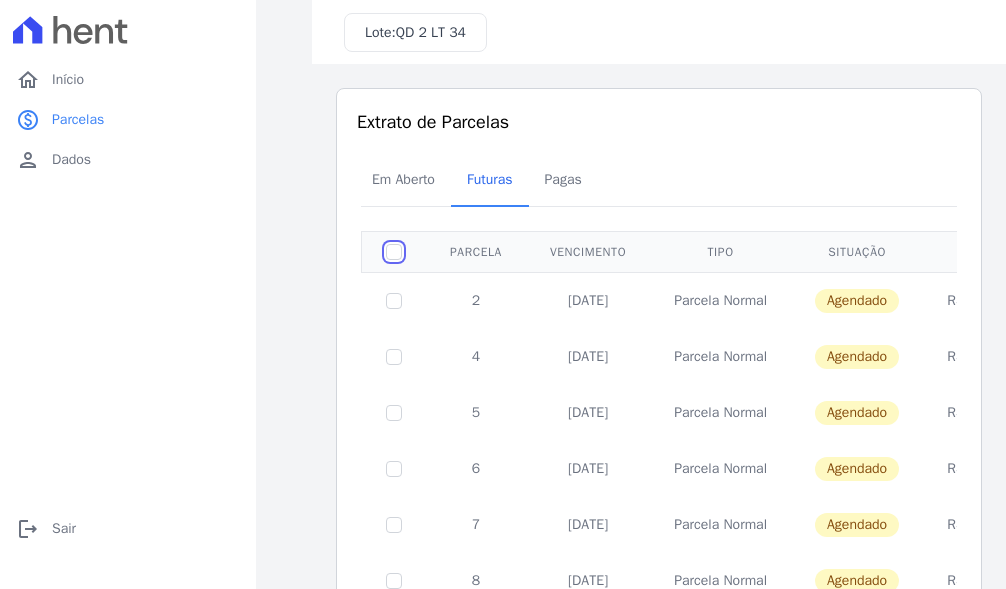 click at bounding box center [394, 252] 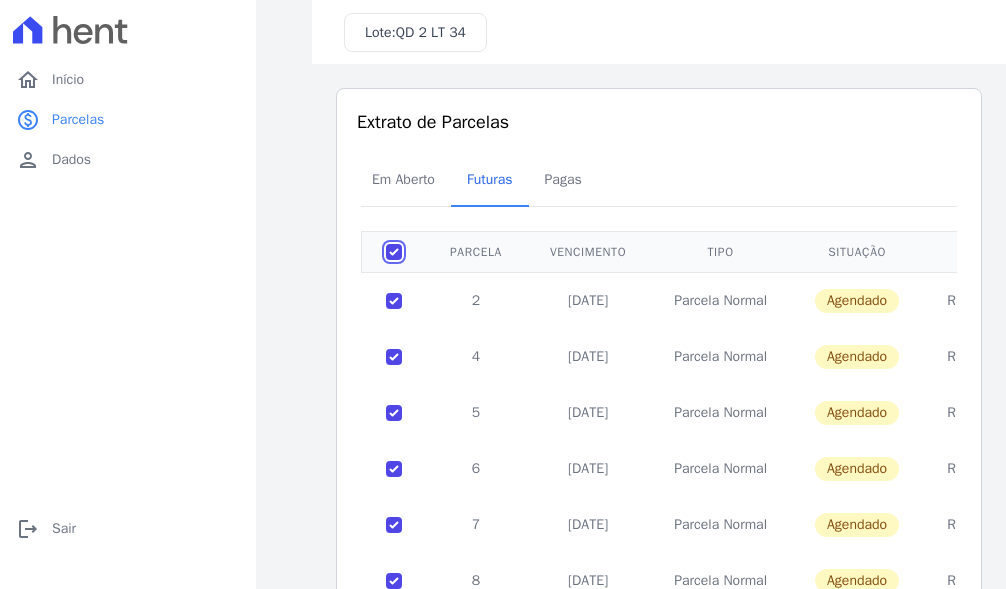 checkbox on "true" 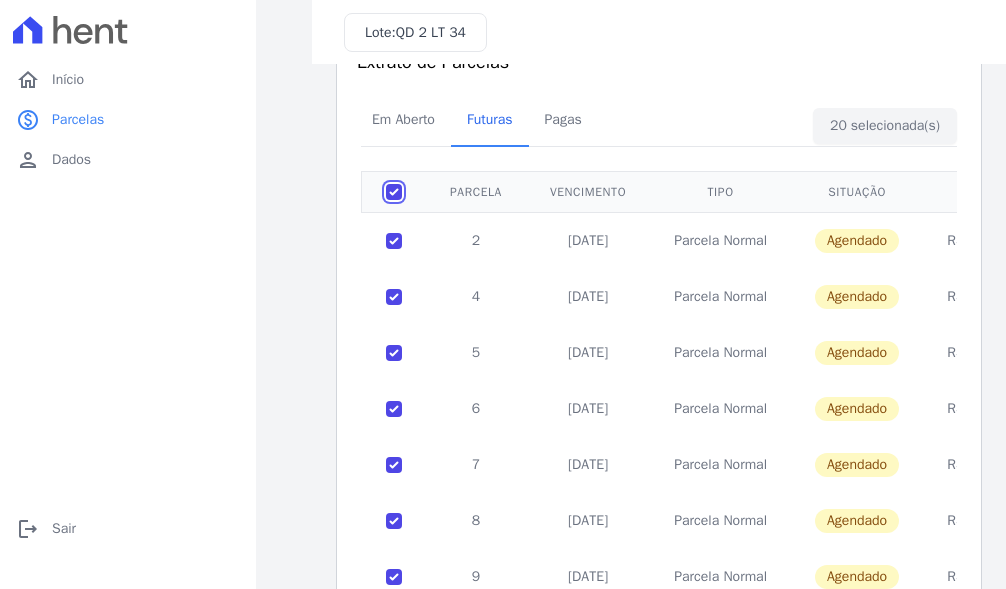 scroll, scrollTop: 0, scrollLeft: 0, axis: both 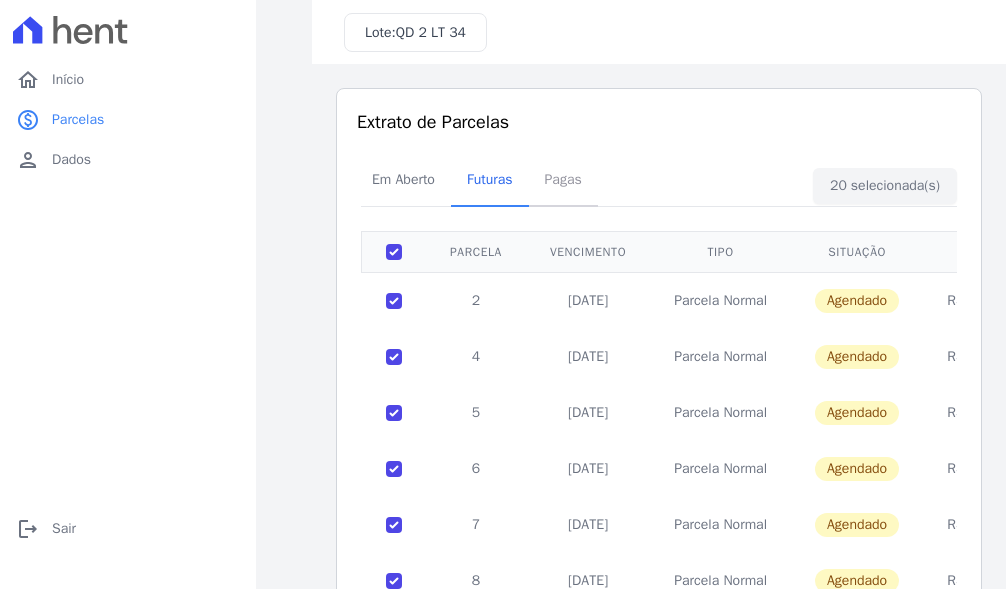 click on "Pagas" at bounding box center (563, 179) 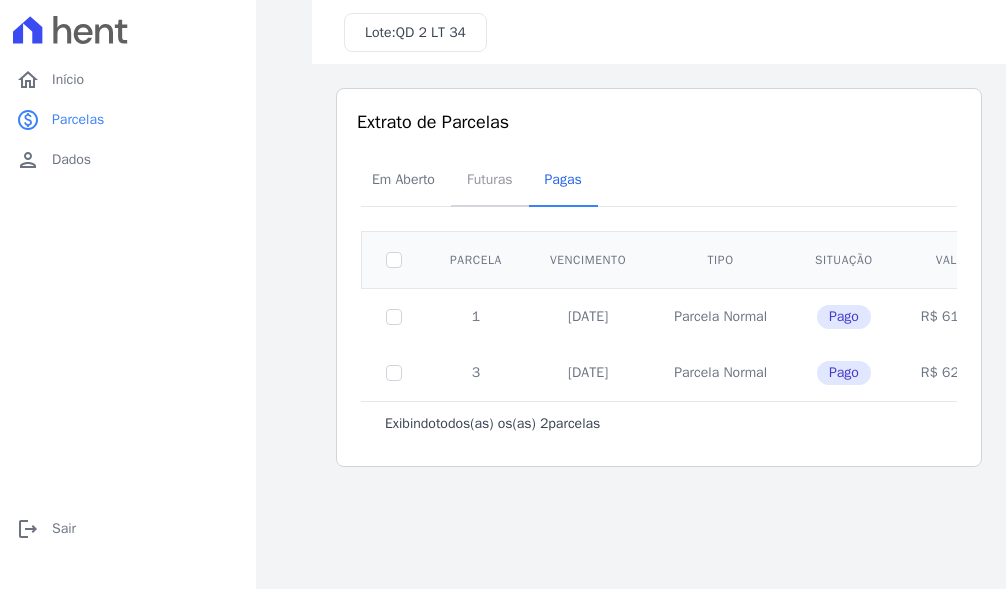 click on "Futuras" at bounding box center (490, 179) 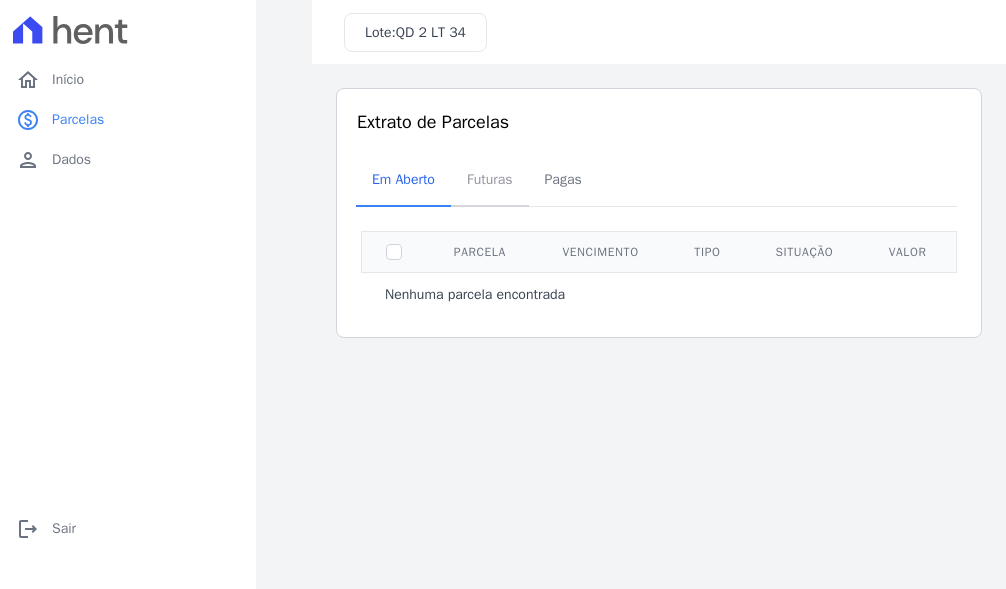 click on "Futuras" at bounding box center (490, 179) 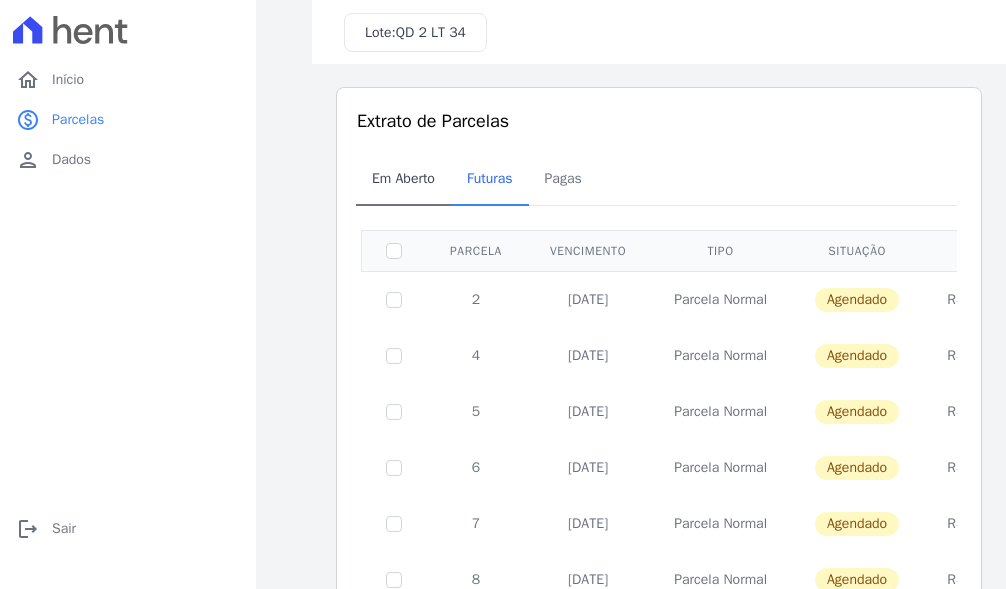scroll, scrollTop: 0, scrollLeft: 0, axis: both 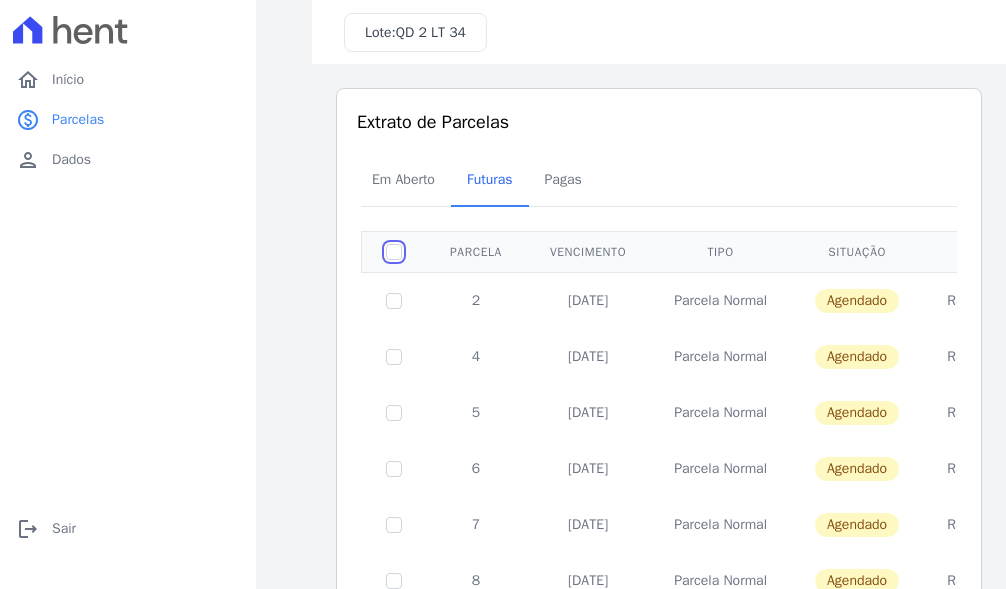 click at bounding box center [394, 252] 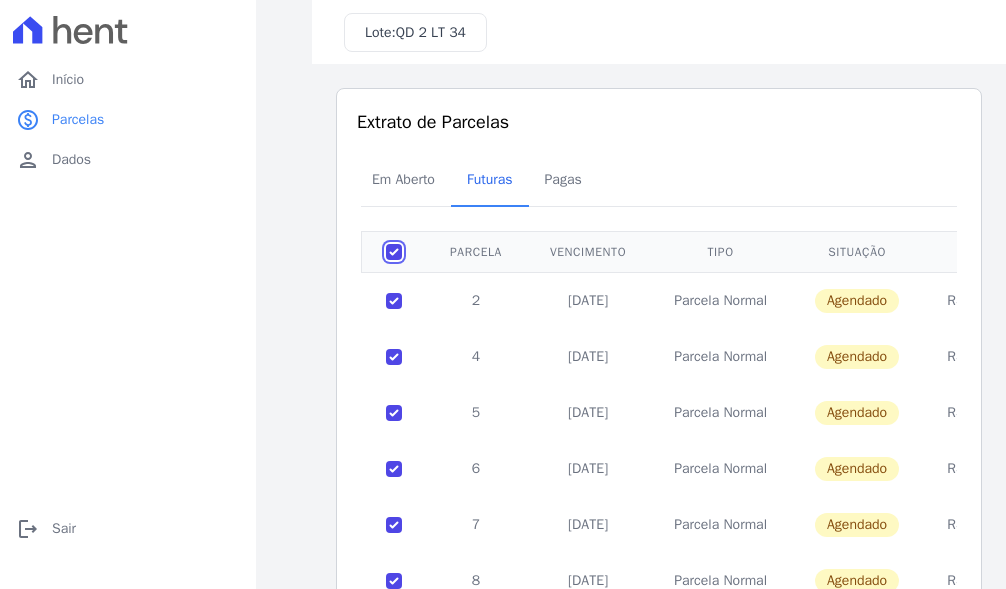 checkbox on "true" 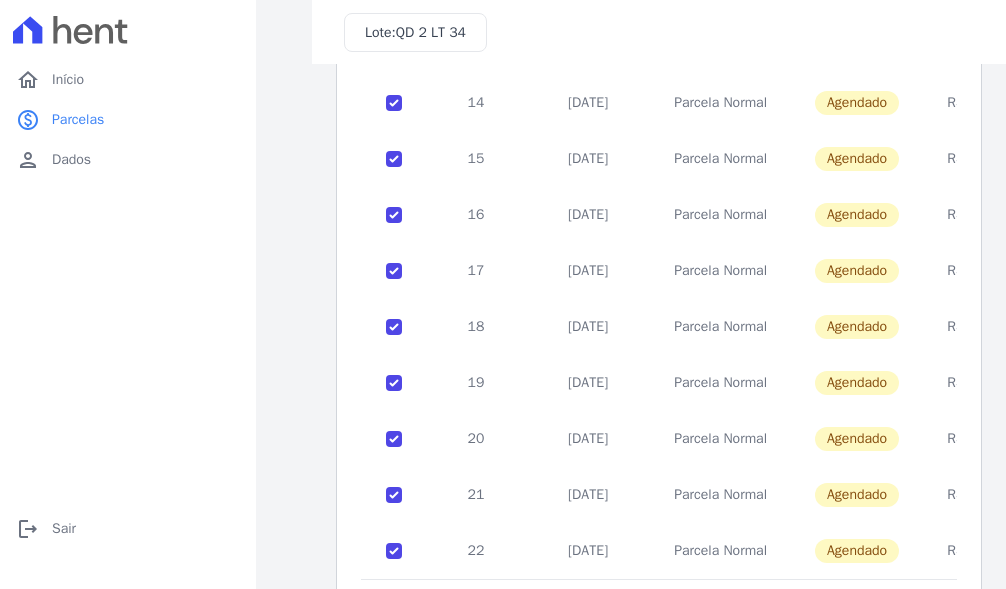 scroll, scrollTop: 920, scrollLeft: 0, axis: vertical 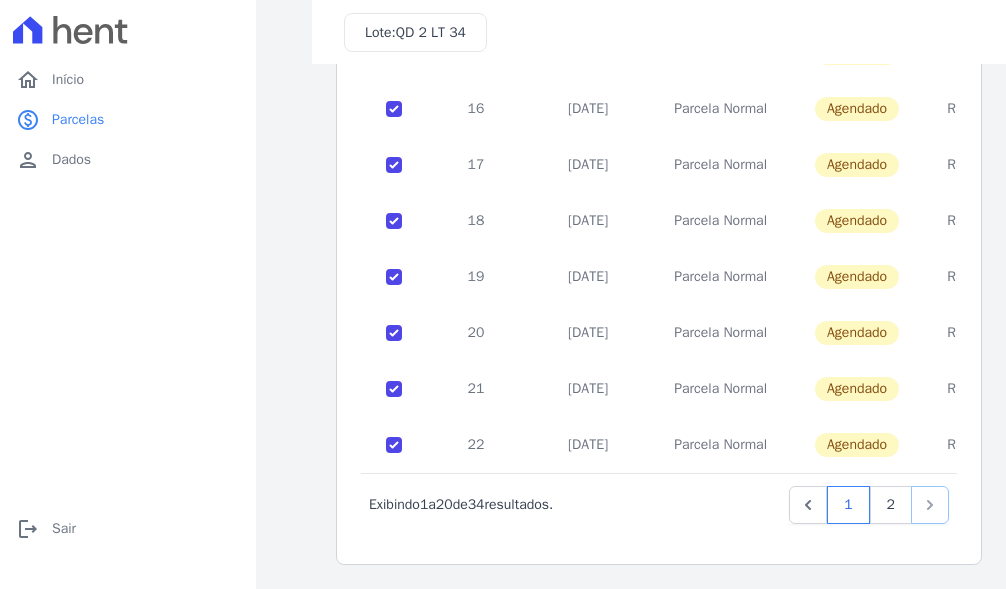 click 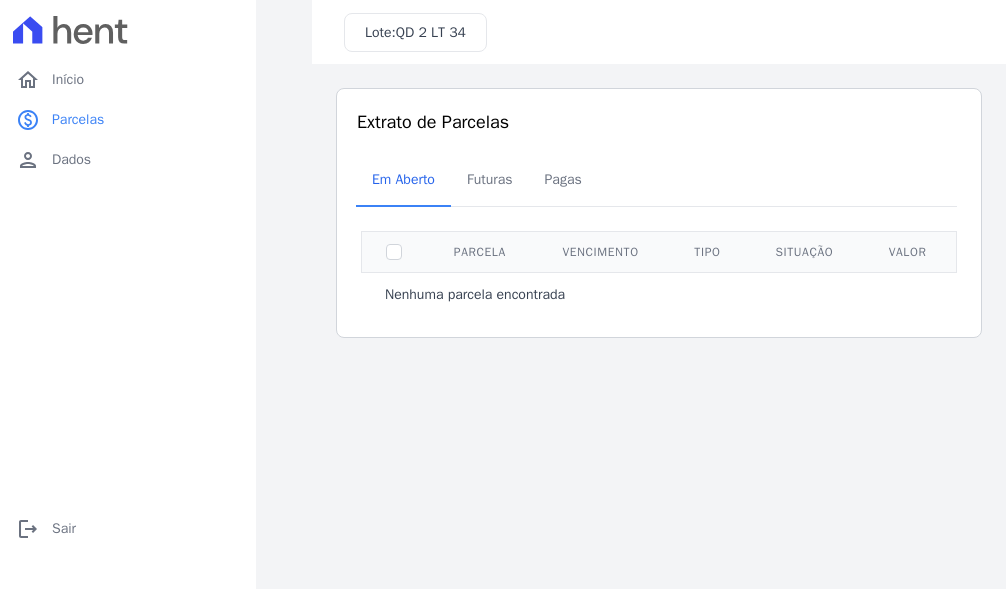 click at bounding box center [394, 251] 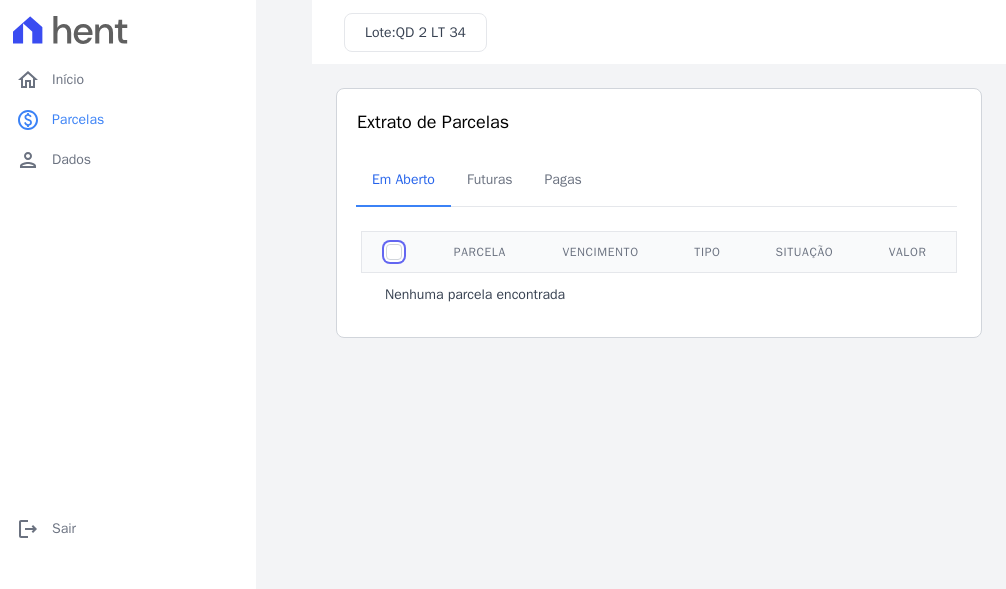 click at bounding box center [394, 252] 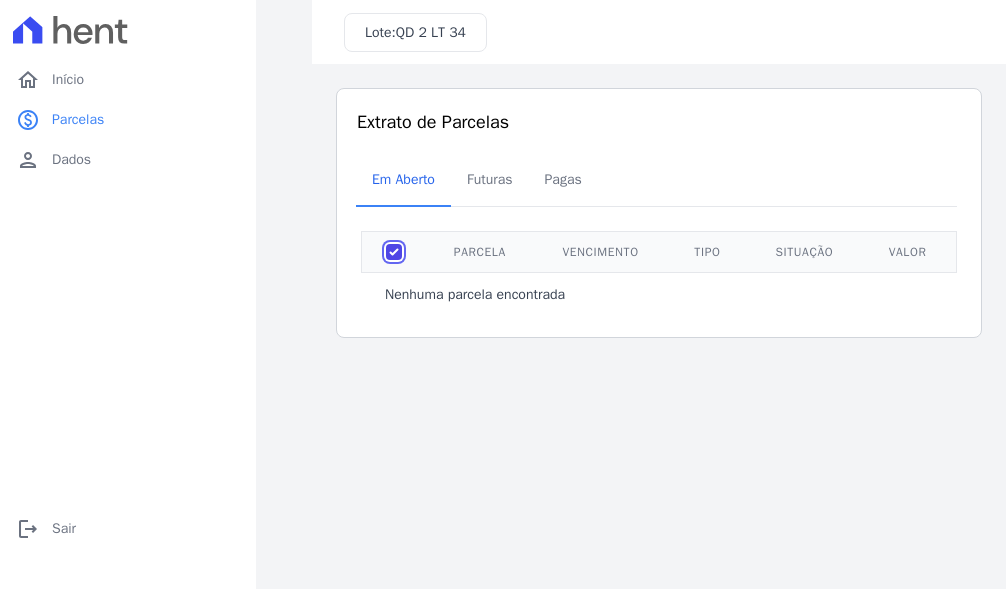 click at bounding box center [394, 252] 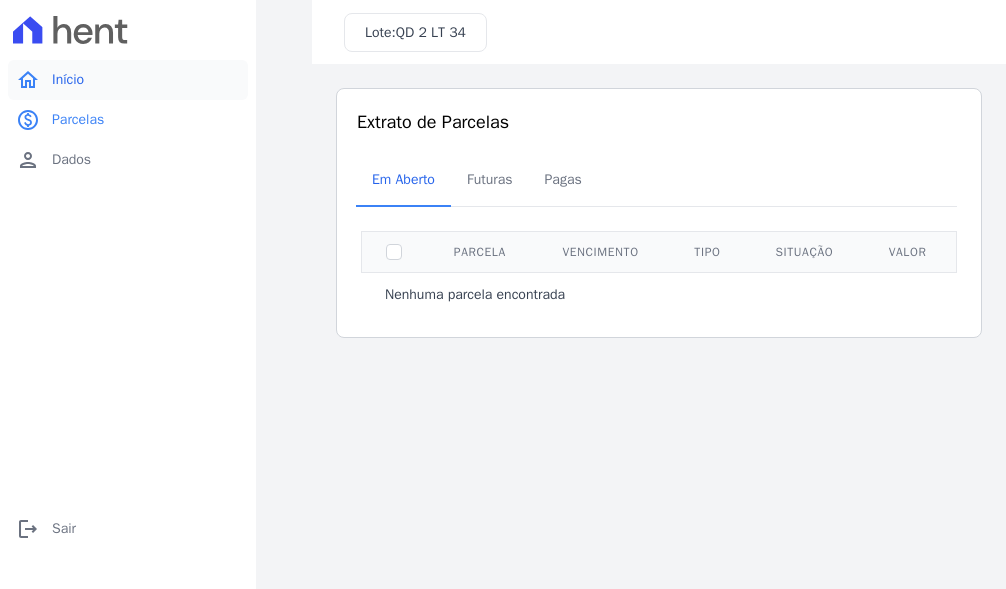click on "home Início" at bounding box center (128, 80) 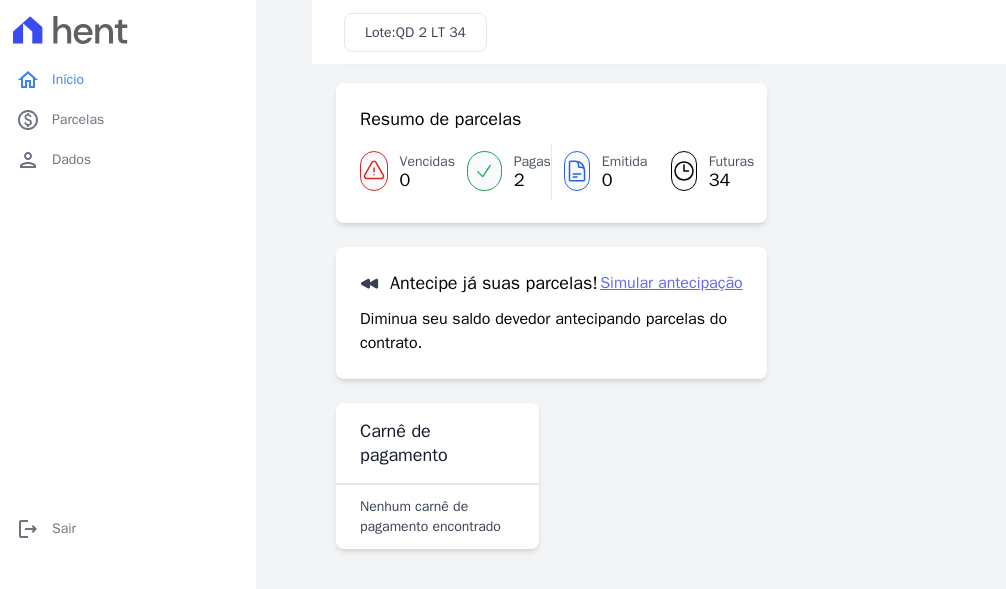scroll, scrollTop: 190, scrollLeft: 0, axis: vertical 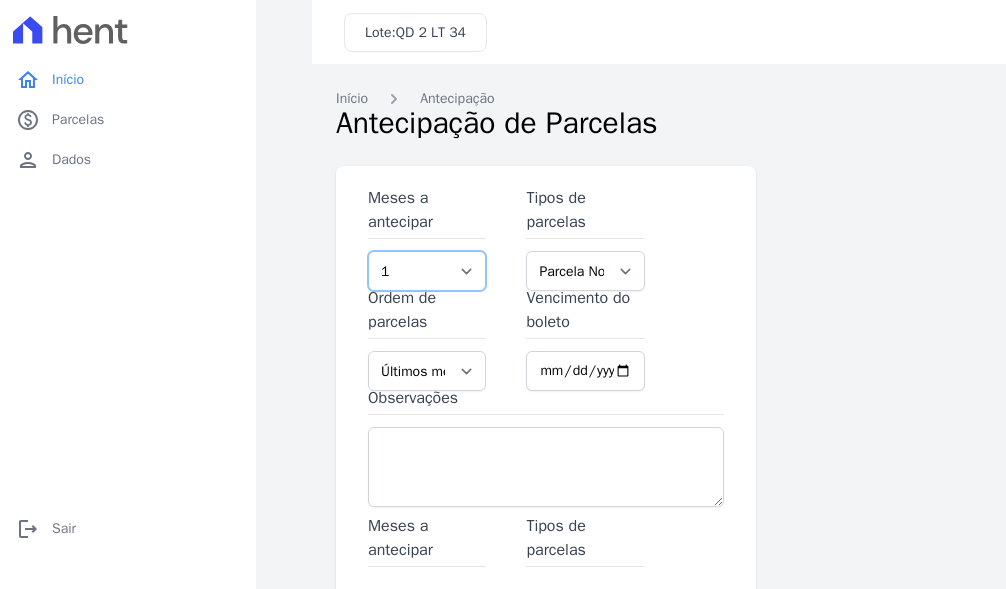 click on "1
2
3
4
5
6
7
8
9
10
11
12
13
14
15
16
17
18
19
20
21
22
23
24
25
26
27
28
29
30
31
32
33
34
35
36" at bounding box center (427, 271) 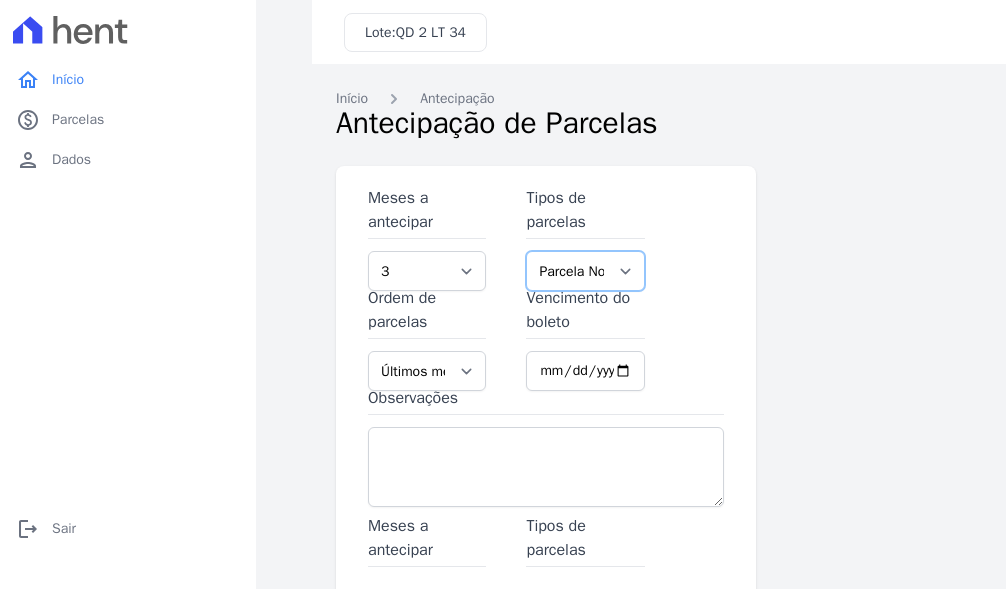 click on "Parcela Normal" at bounding box center [585, 271] 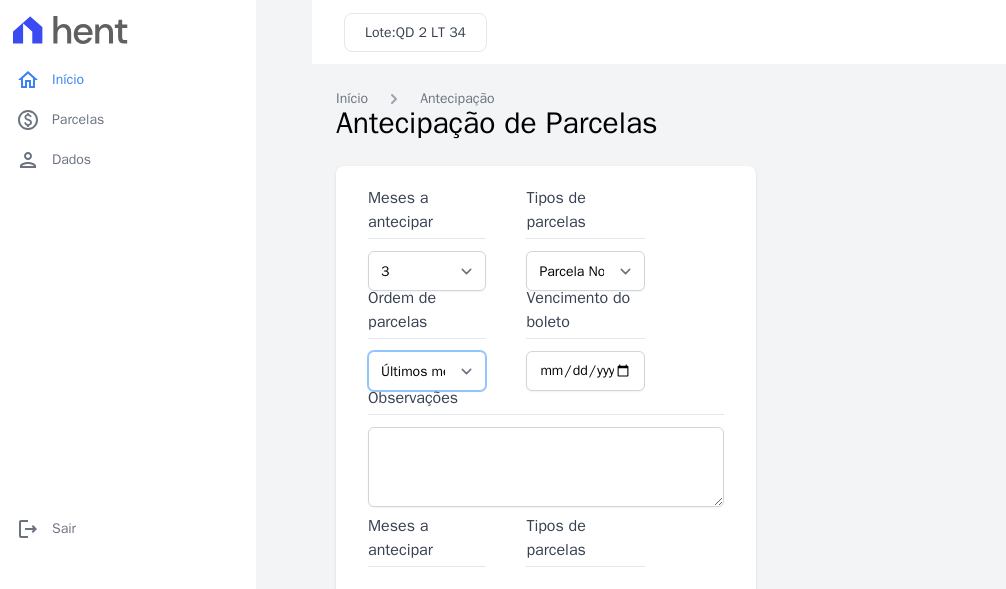 click on "Últimos meses
Primeiros meses" at bounding box center [427, 371] 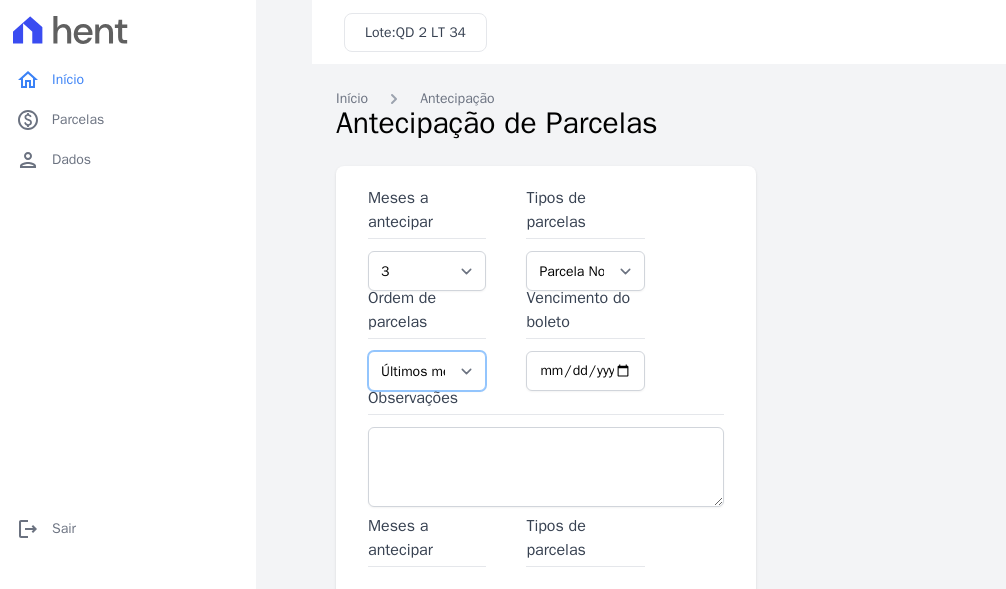 click on "Últimos meses
Primeiros meses" at bounding box center (427, 371) 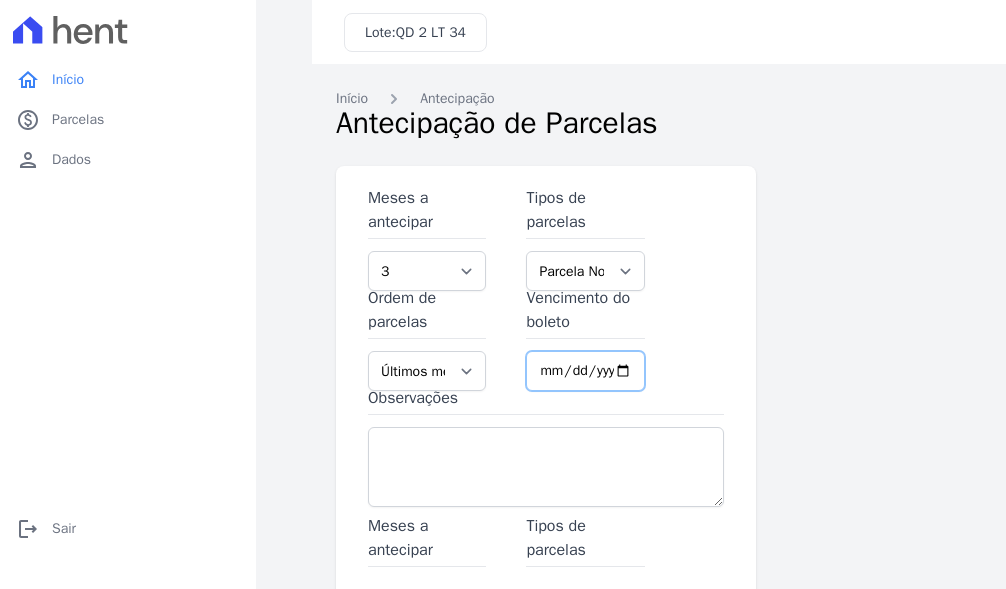 click on "Vencimento do boleto" at bounding box center [585, 371] 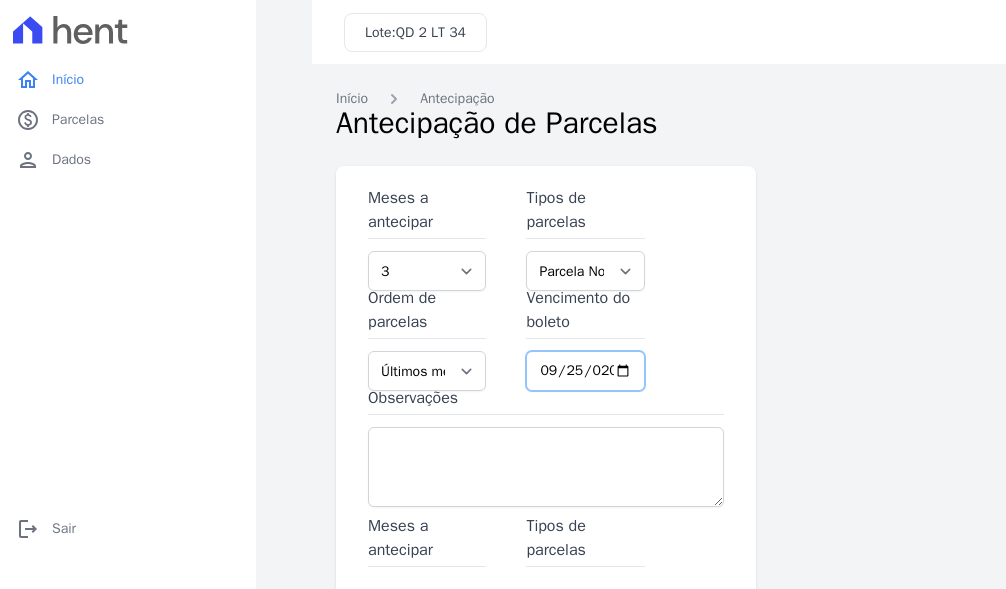 type on "2025-09-25" 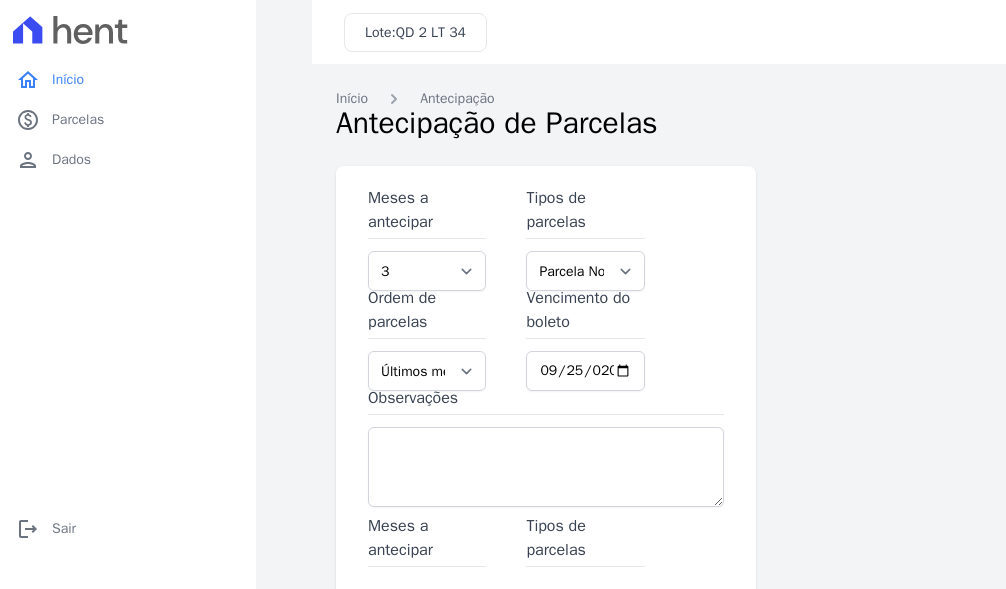 click on "Meses a antecipar
1
2
3
4
5
6
7
8
9
10
11
12
13
14
15
16
17
18
19
20
21
22
23
24
25
26
27
28
29
30
31
32
33
34
35
36
Tipos de parcelas
Parcela Normal
Ordem de parcelas
Últimos meses
Primeiros meses
Vencimento do boleto
2025-09-25
Observações" at bounding box center (546, 350) 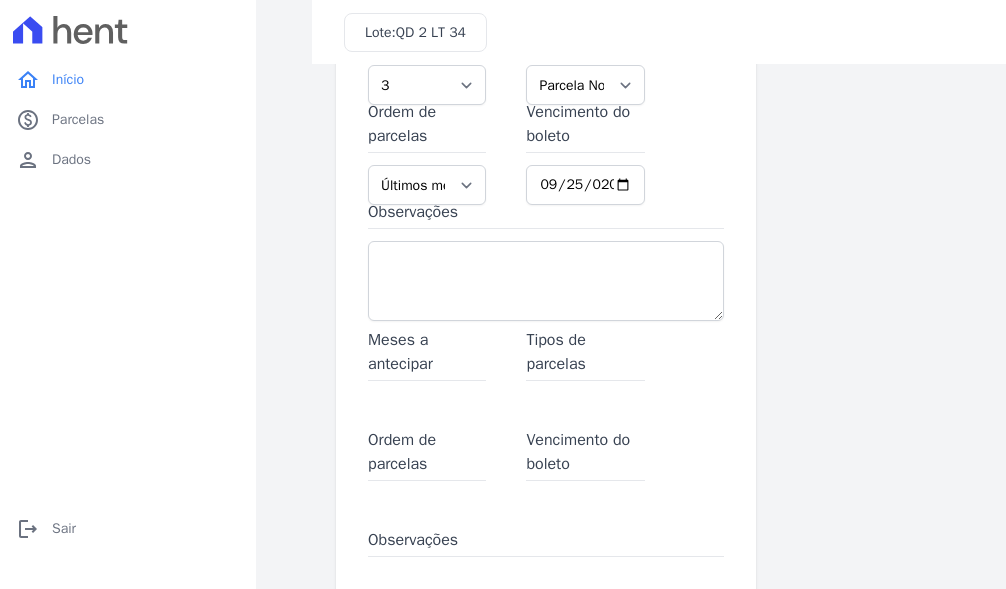 scroll, scrollTop: 200, scrollLeft: 0, axis: vertical 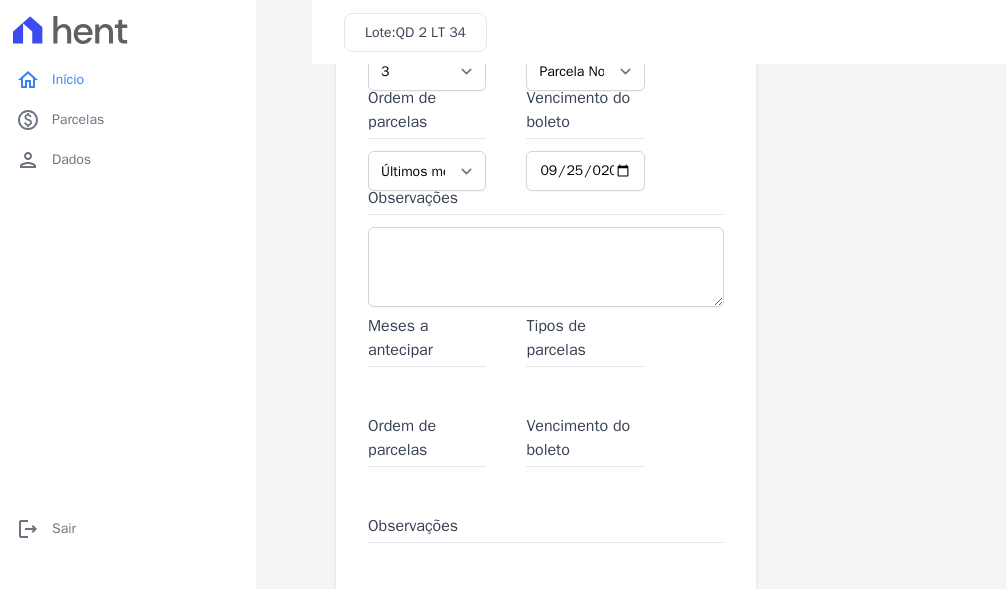 click on "Meses a antecipar" at bounding box center [427, 340] 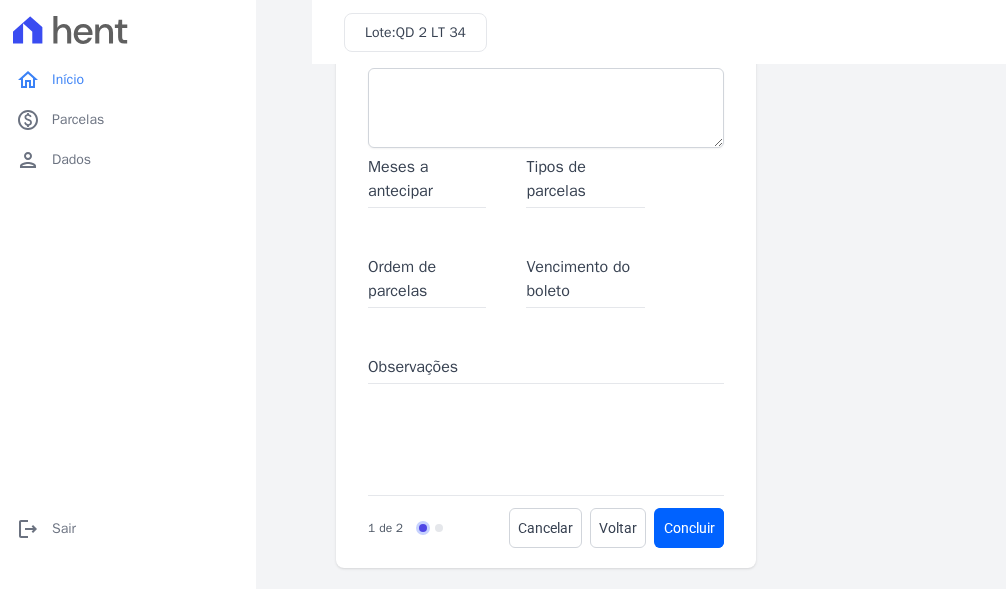 scroll, scrollTop: 362, scrollLeft: 0, axis: vertical 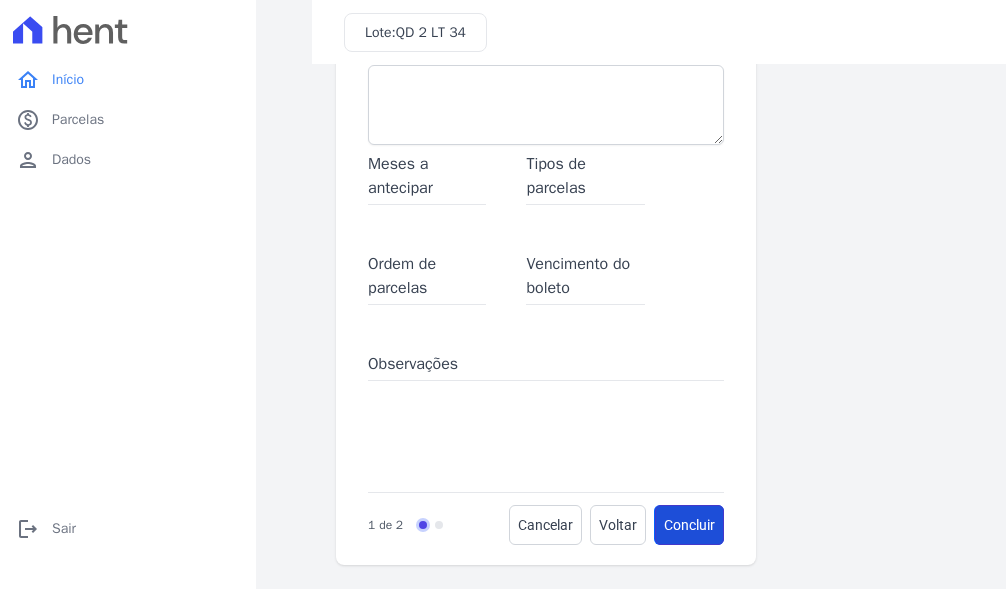 click on "Concluir" at bounding box center (689, 525) 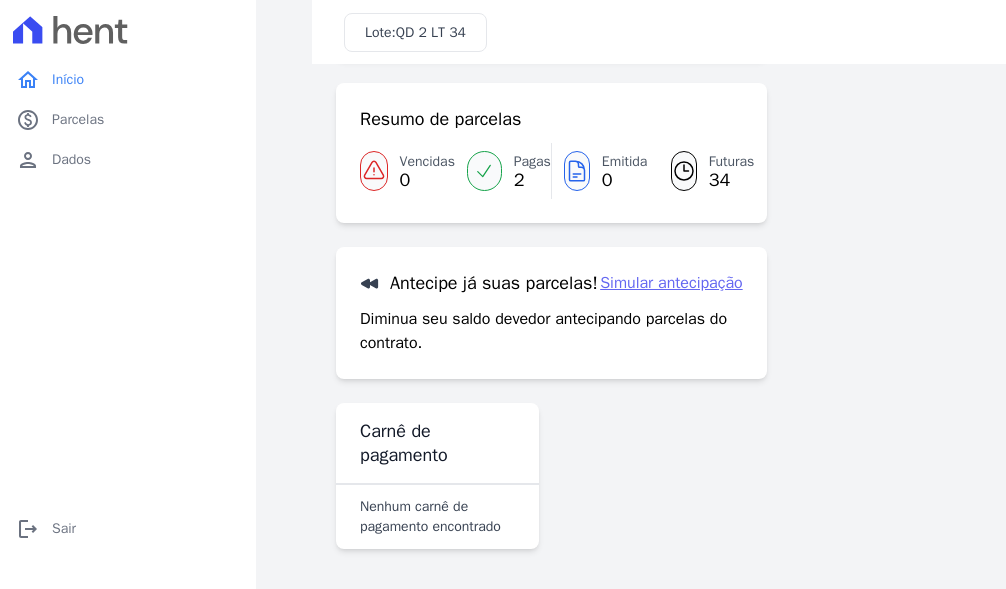 scroll, scrollTop: 286, scrollLeft: 0, axis: vertical 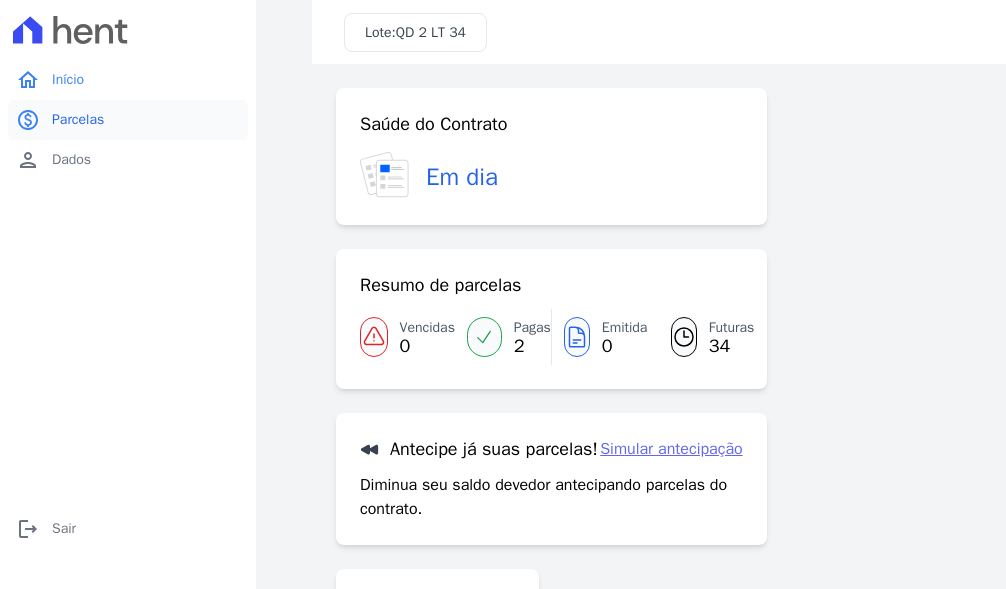 click on "paid Parcelas" at bounding box center (128, 120) 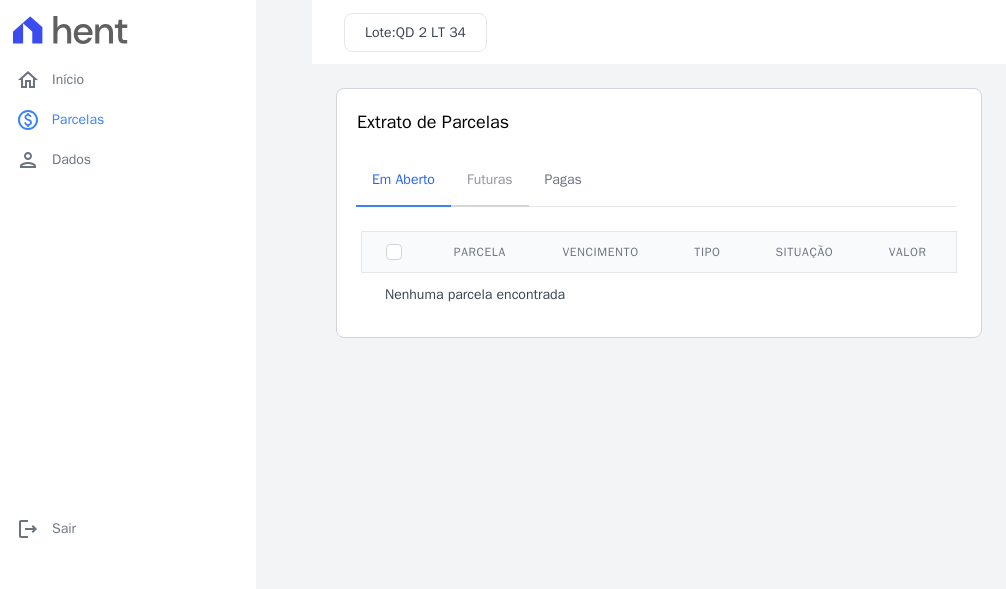 click on "Futuras" at bounding box center [490, 179] 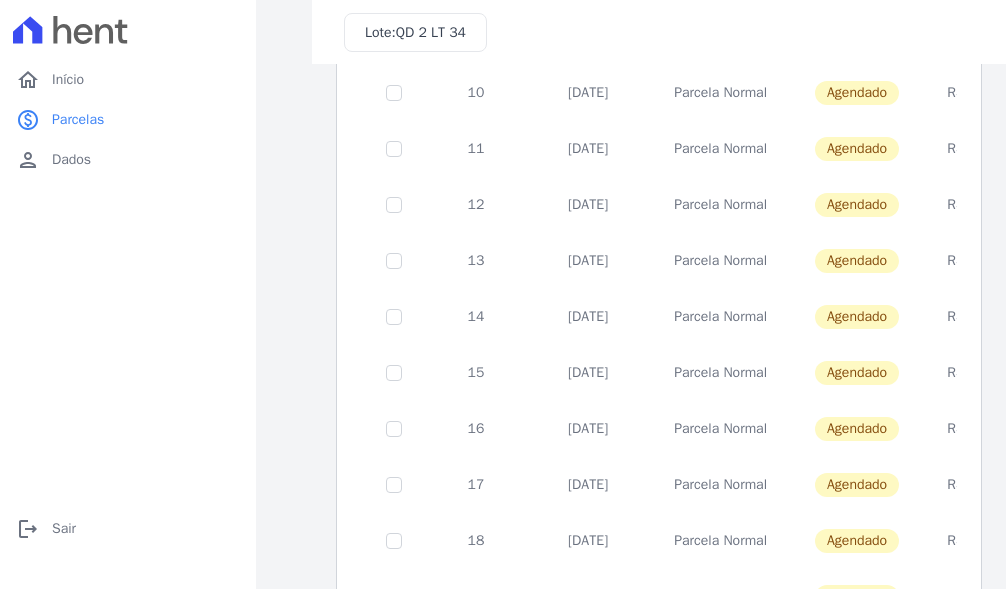 scroll, scrollTop: 900, scrollLeft: 0, axis: vertical 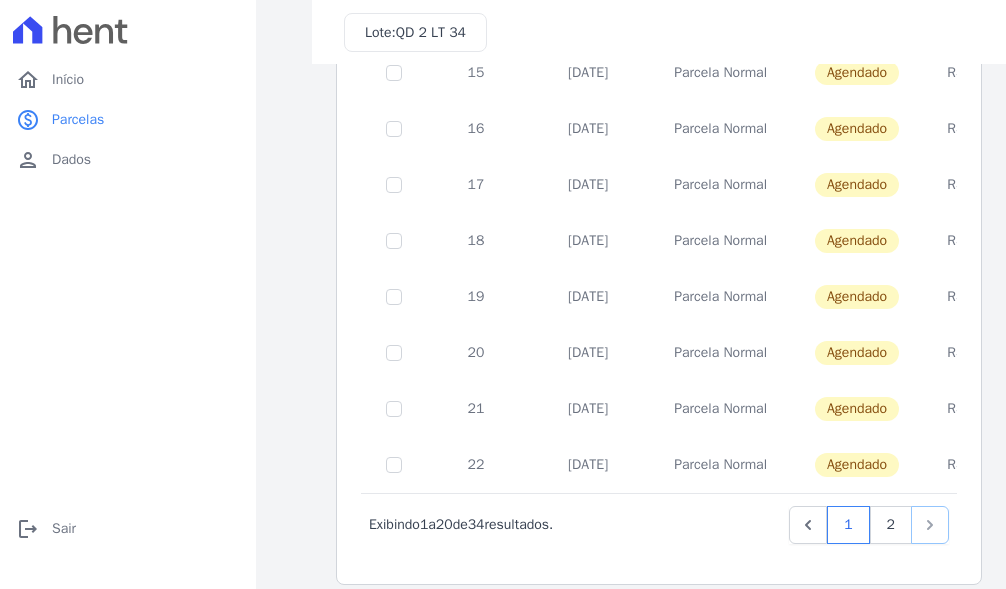 click 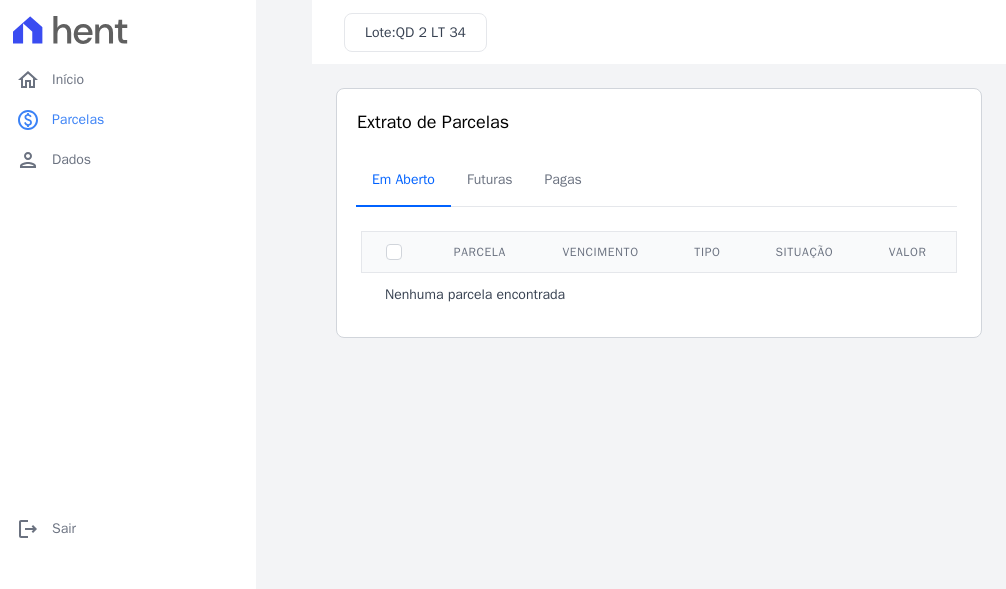 click on "Em Aberto" at bounding box center [403, 179] 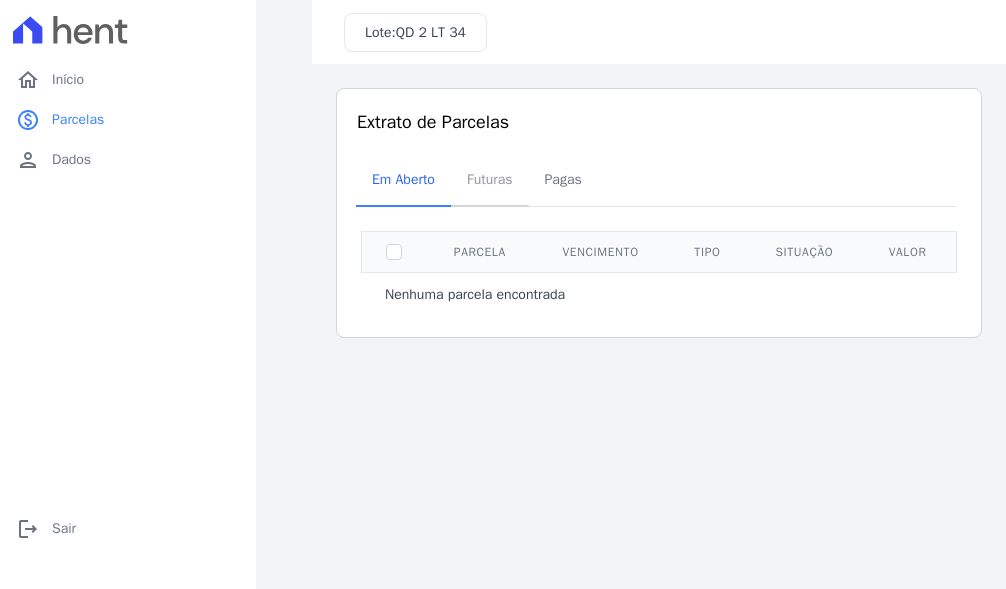 click on "Futuras" at bounding box center [490, 179] 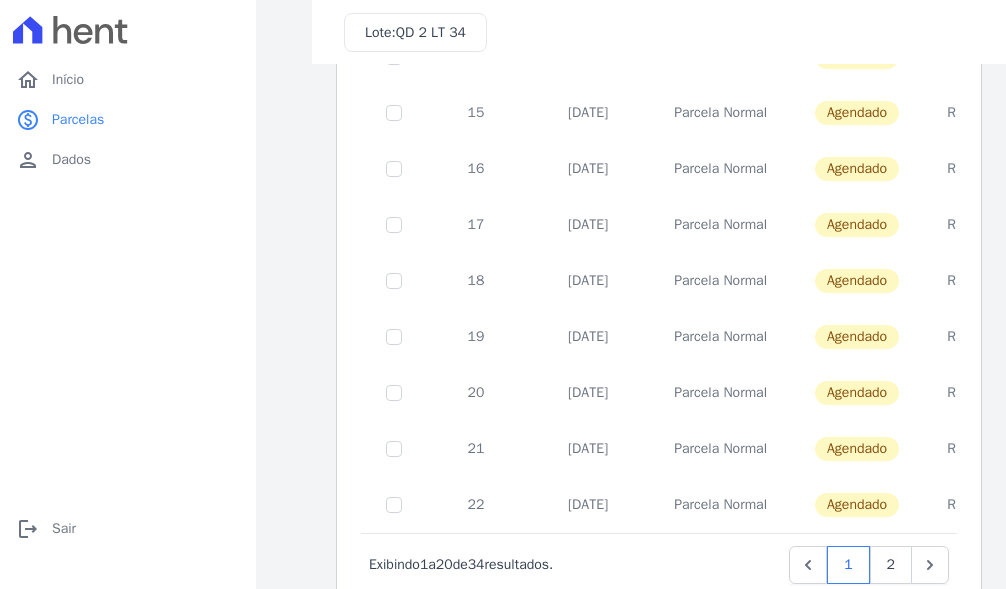 scroll, scrollTop: 920, scrollLeft: 0, axis: vertical 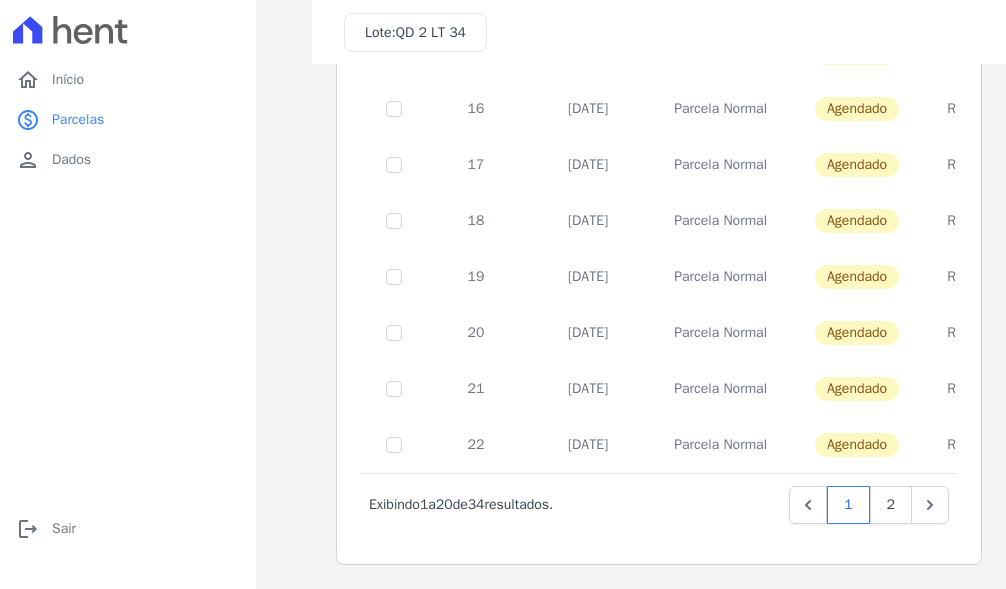click on "Agendado" at bounding box center (857, 445) 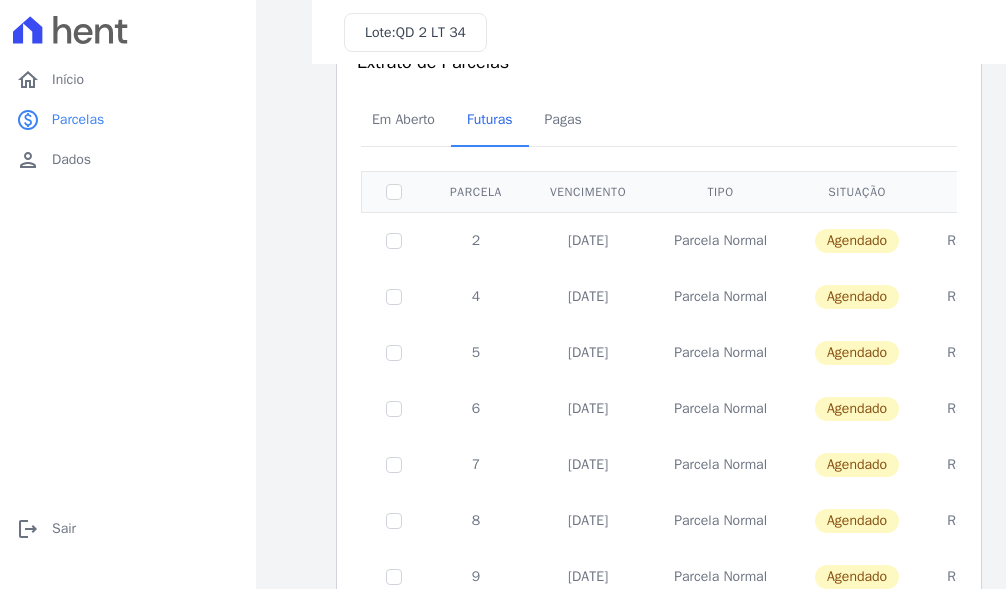 scroll, scrollTop: 0, scrollLeft: 0, axis: both 